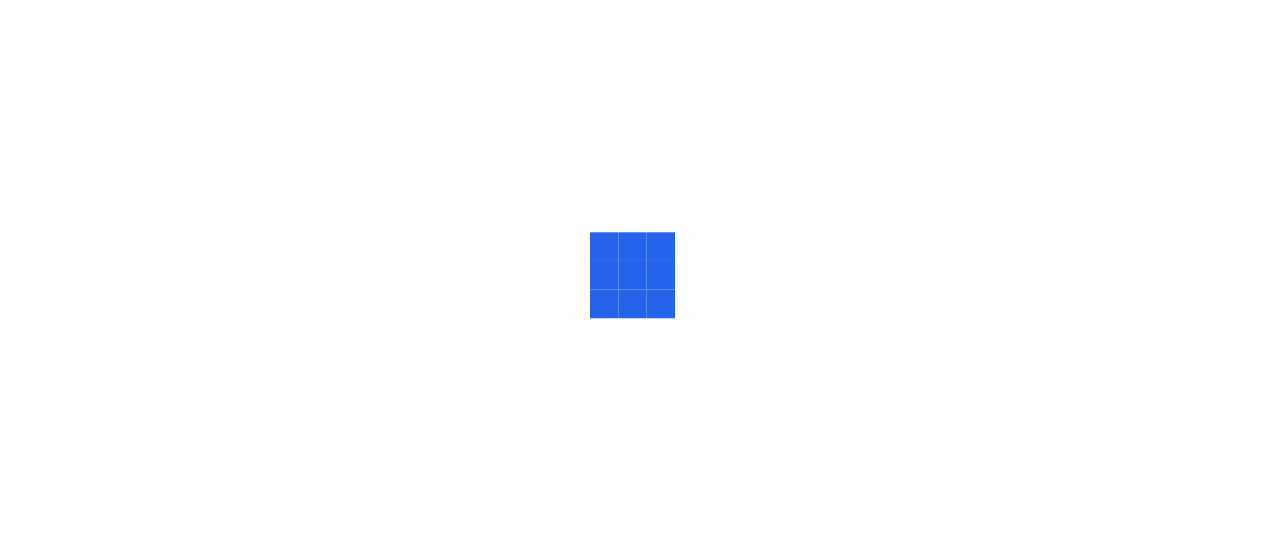 scroll, scrollTop: 0, scrollLeft: 0, axis: both 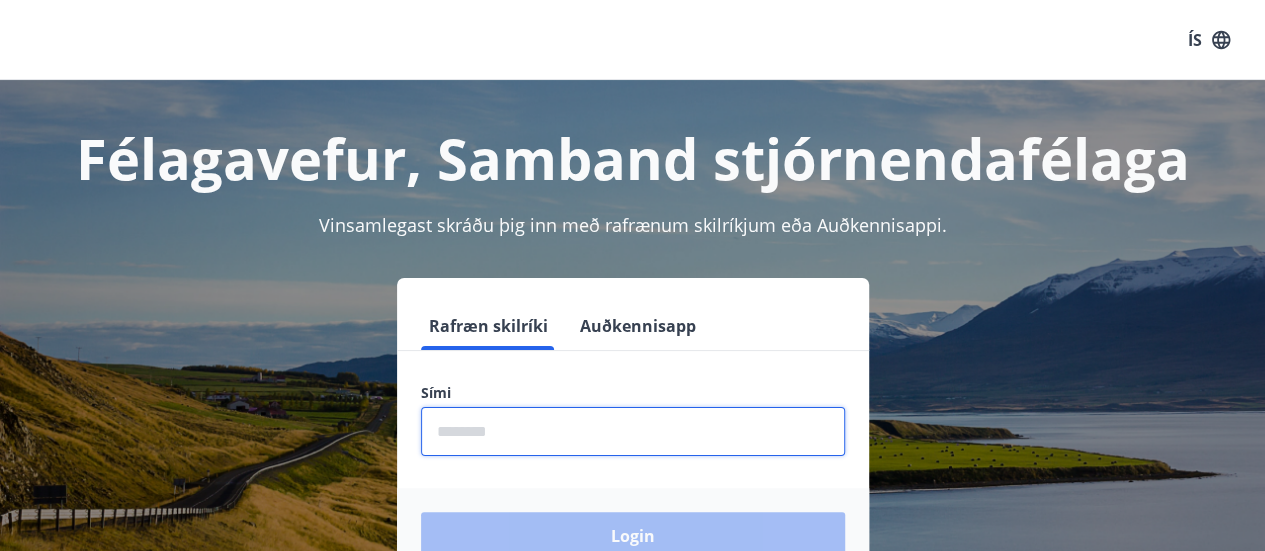 click at bounding box center [633, 431] 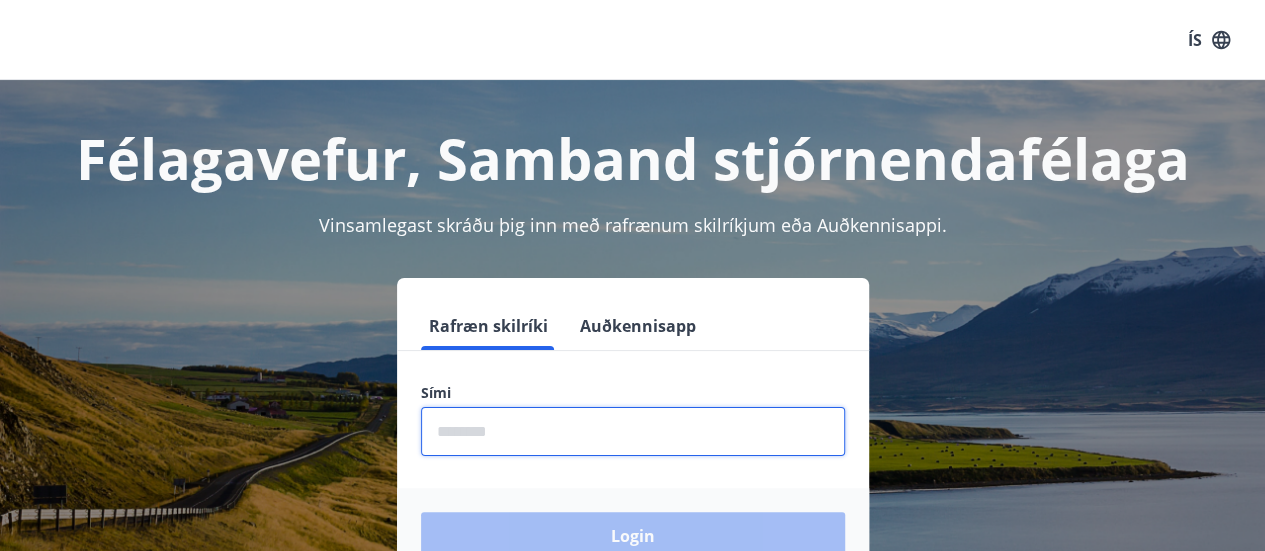 type on "********" 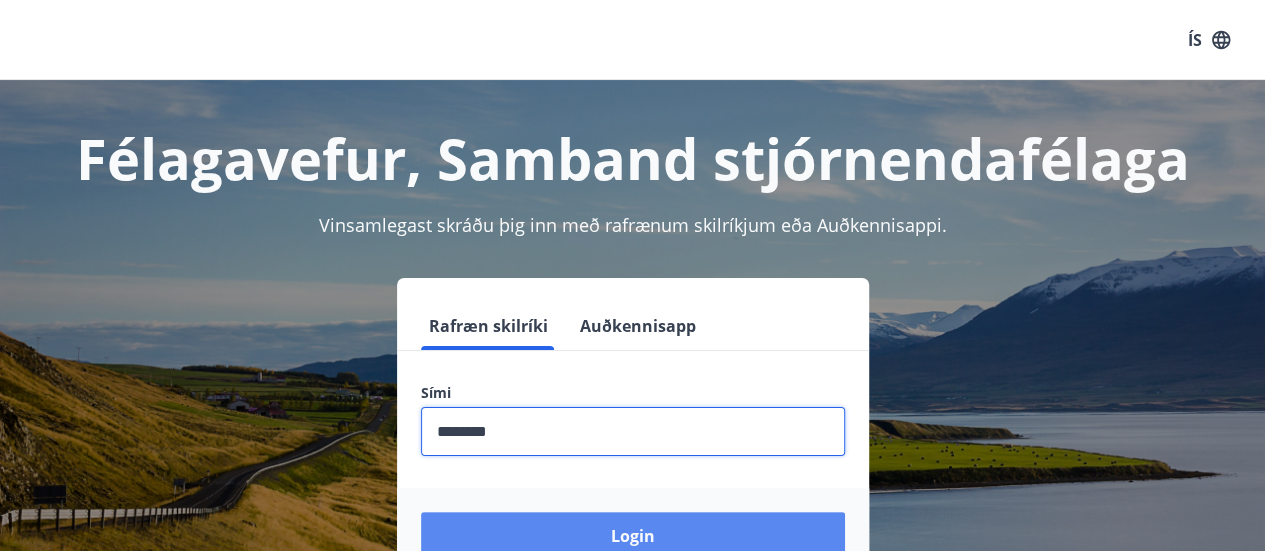 click on "Login" at bounding box center (633, 536) 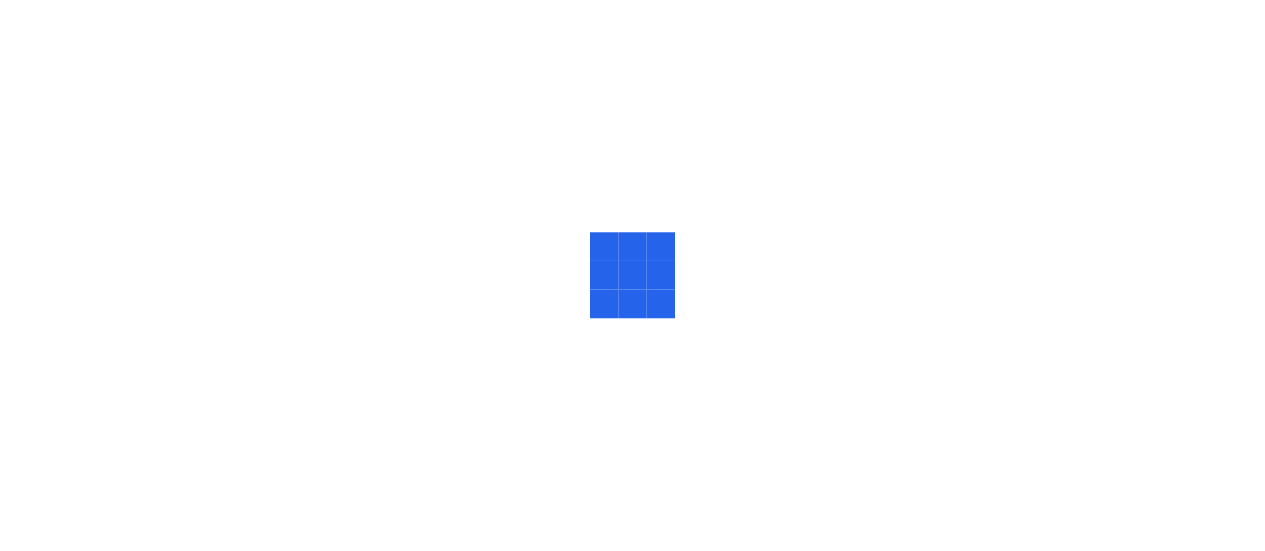 scroll, scrollTop: 0, scrollLeft: 0, axis: both 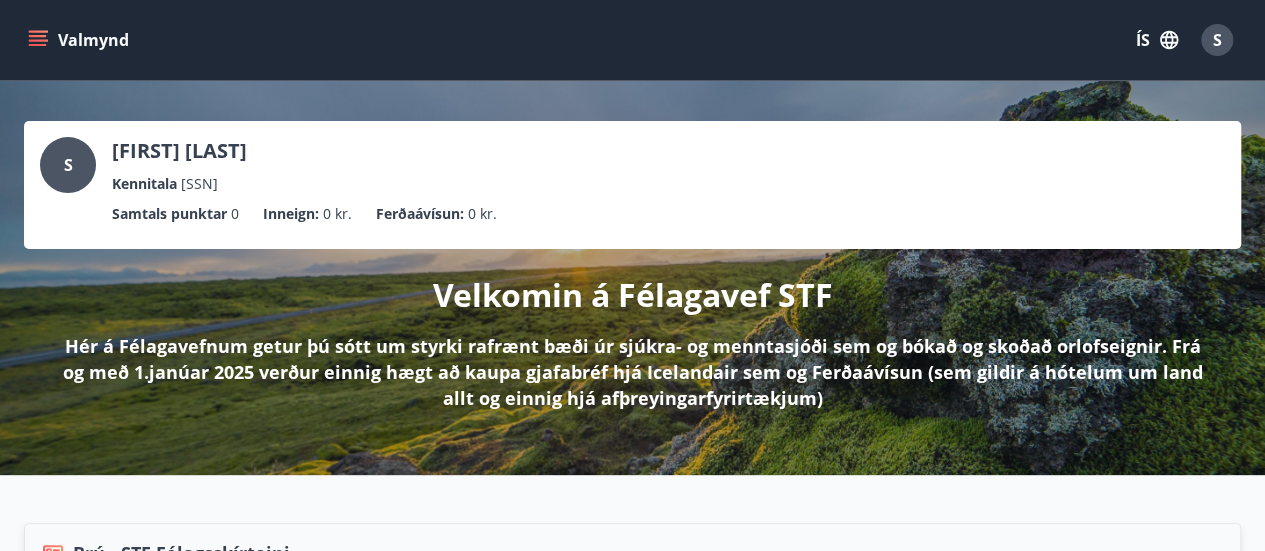 click on "ÍS" at bounding box center [1157, 40] 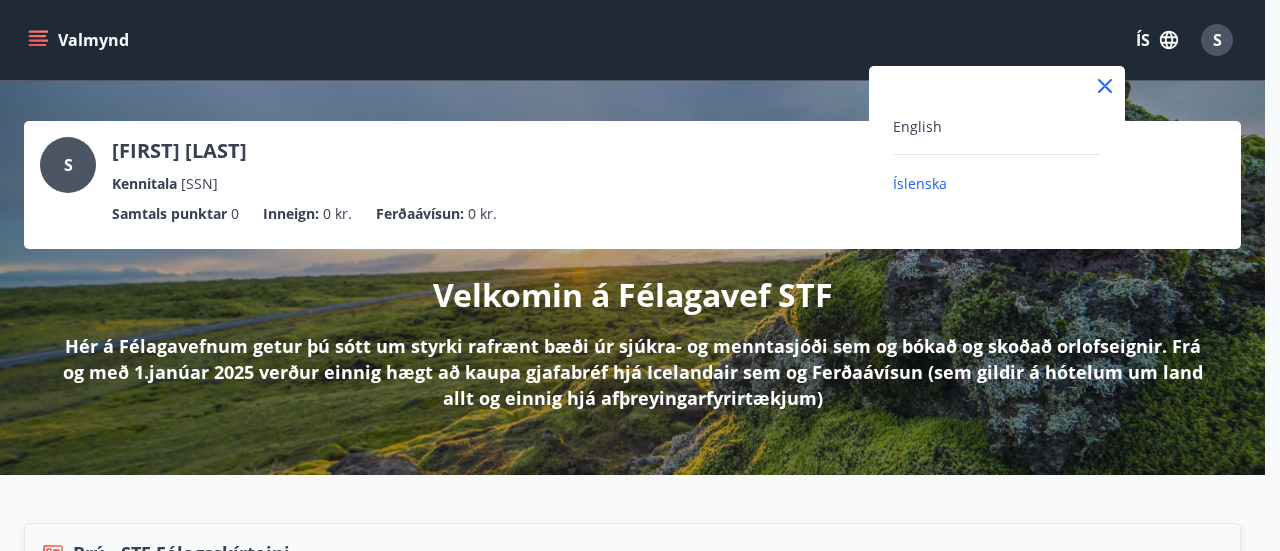 click on "Íslenska" at bounding box center [920, 183] 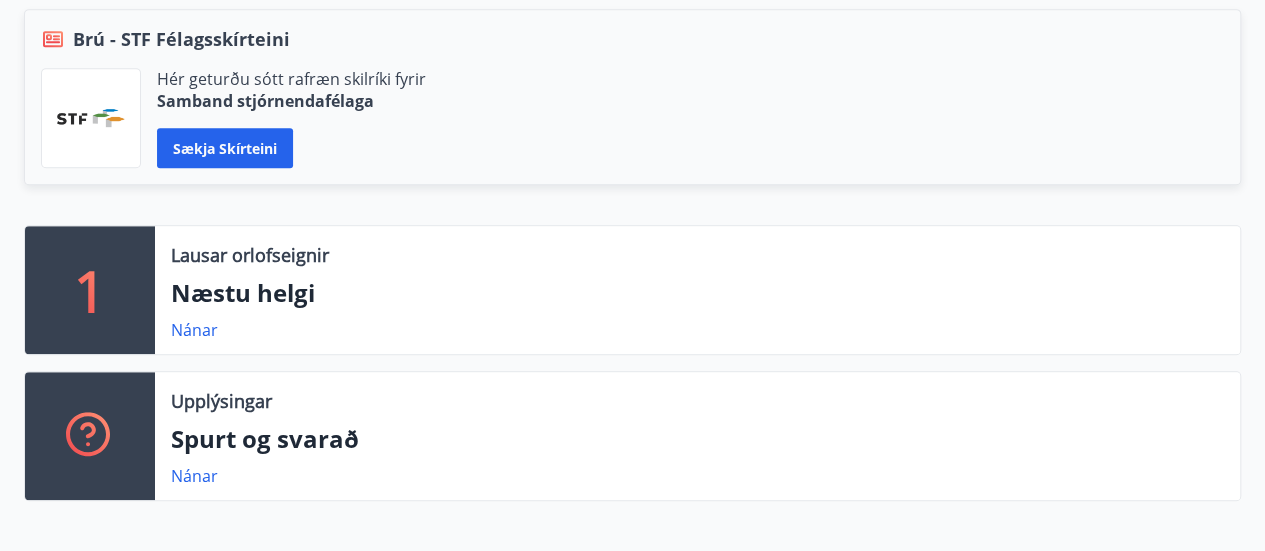 scroll, scrollTop: 533, scrollLeft: 0, axis: vertical 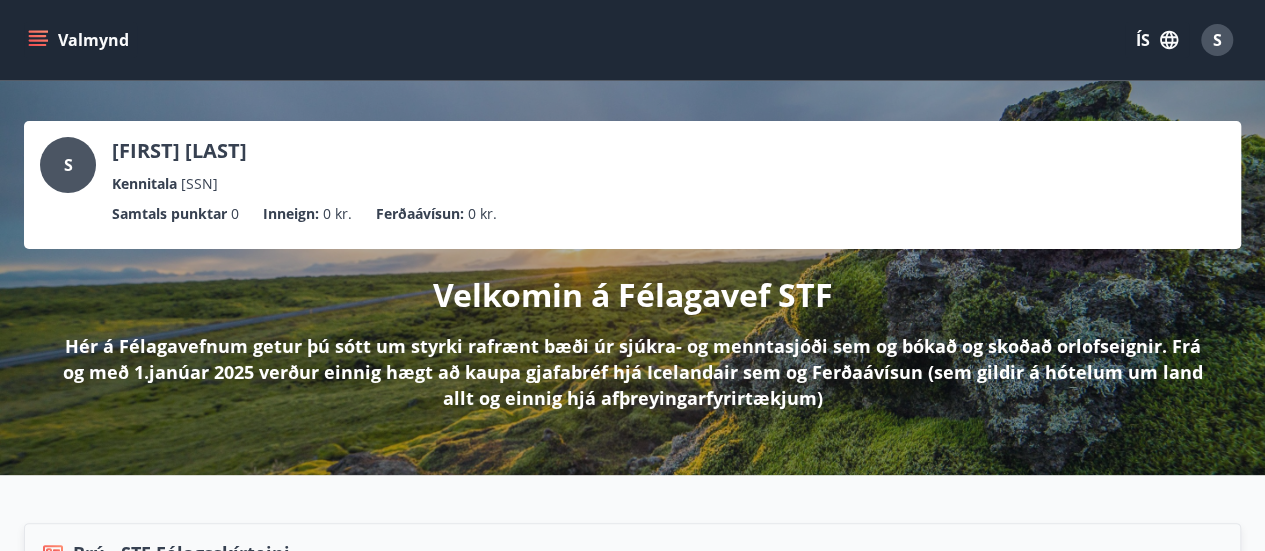 click on "Valmynd" at bounding box center (80, 40) 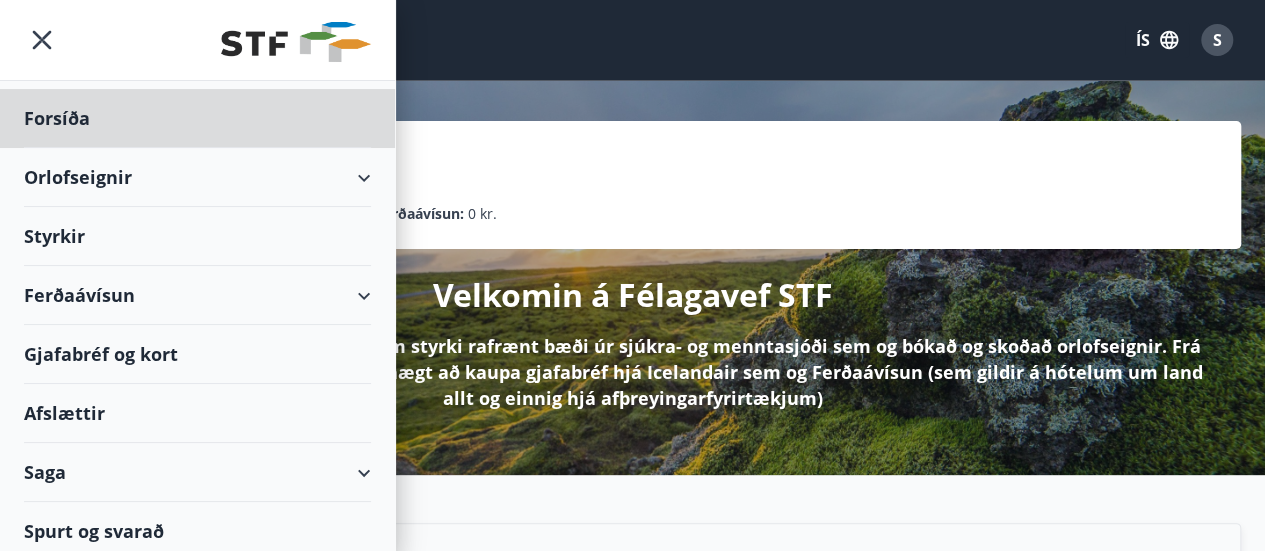 click on "Styrkir" at bounding box center [197, 118] 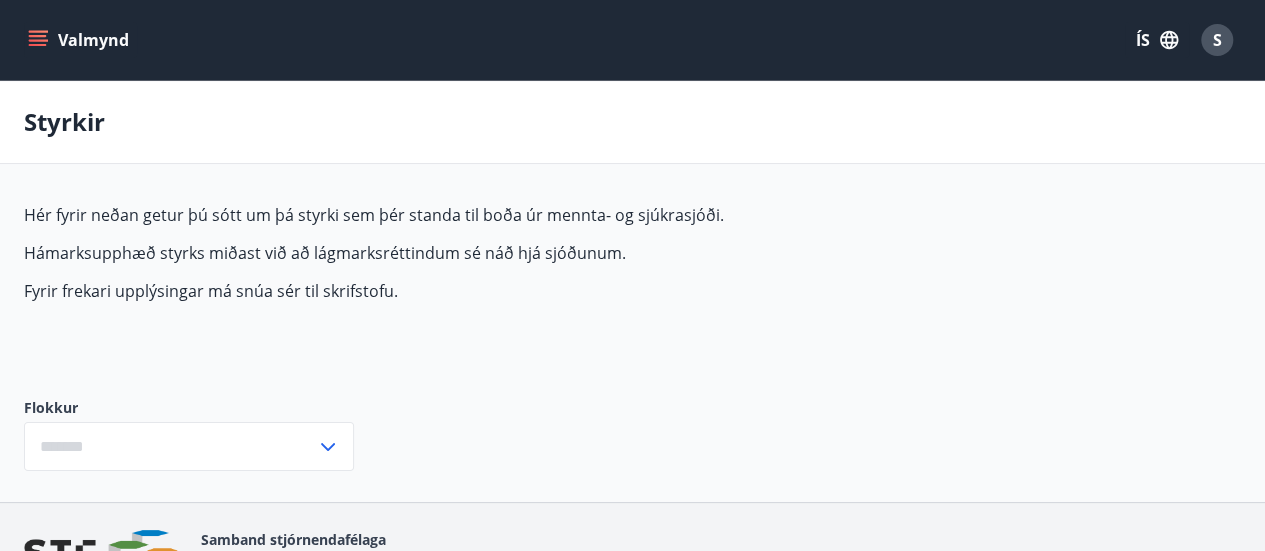 type on "***" 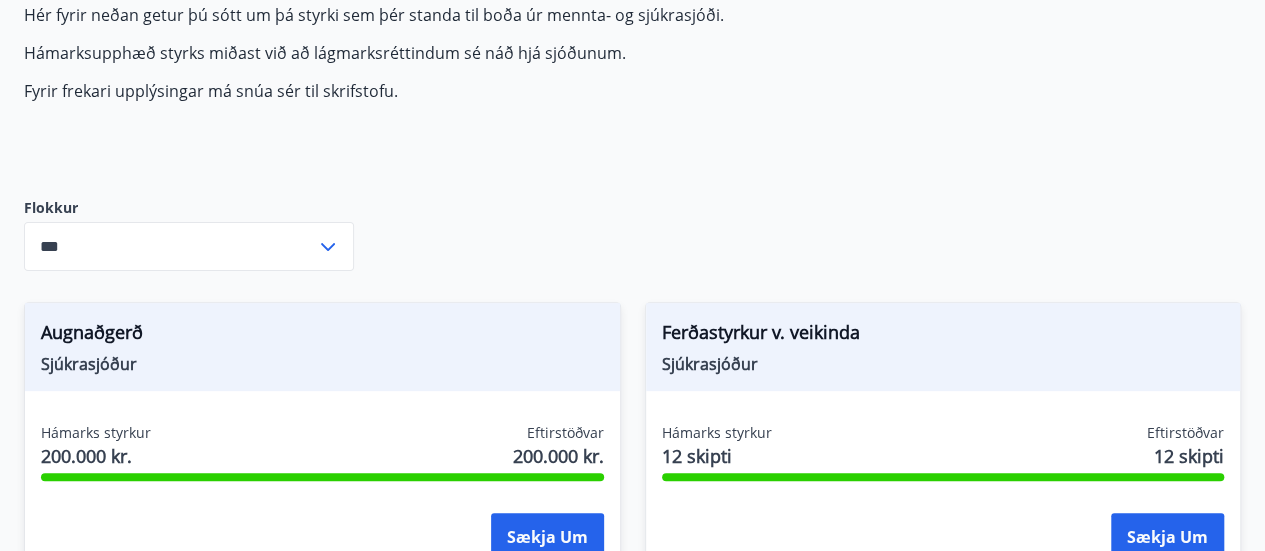 scroll, scrollTop: 306, scrollLeft: 0, axis: vertical 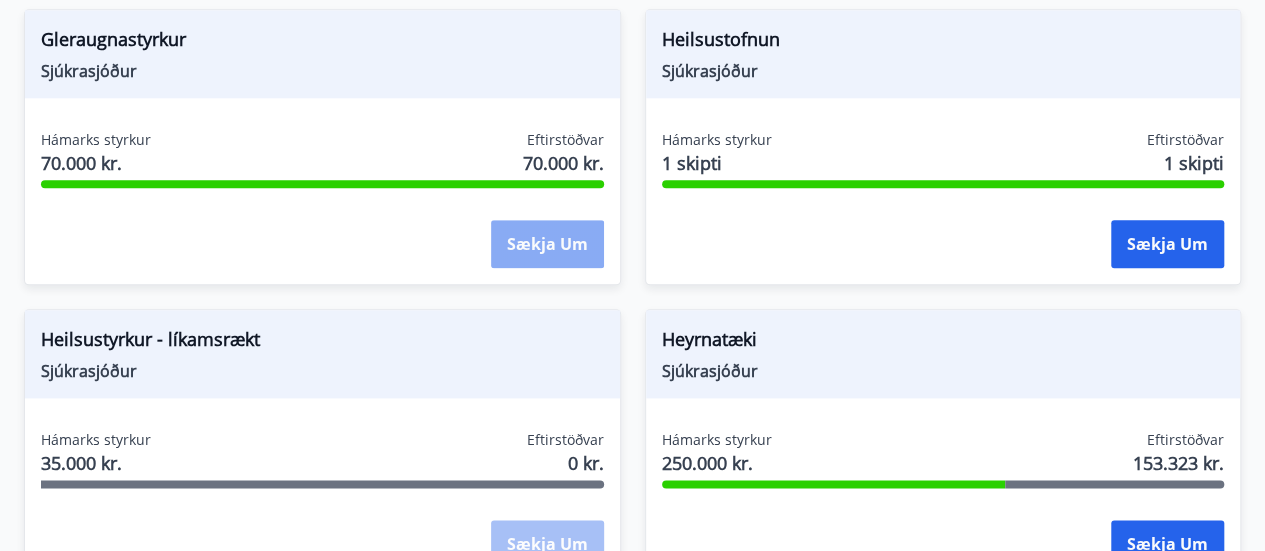 click on "Sækja um" at bounding box center (547, 244) 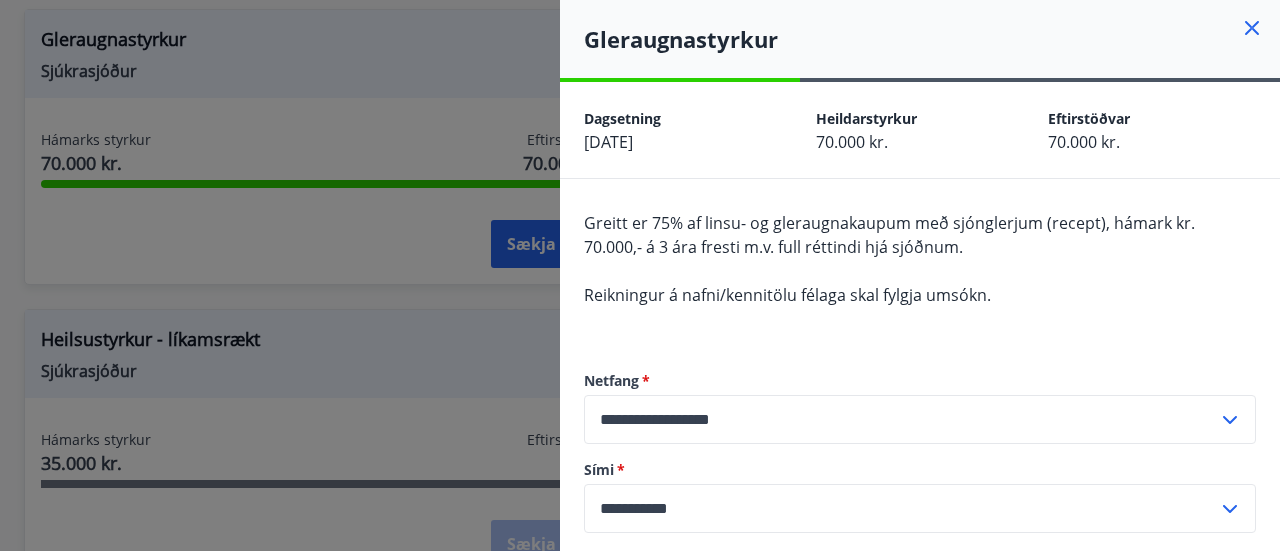 click 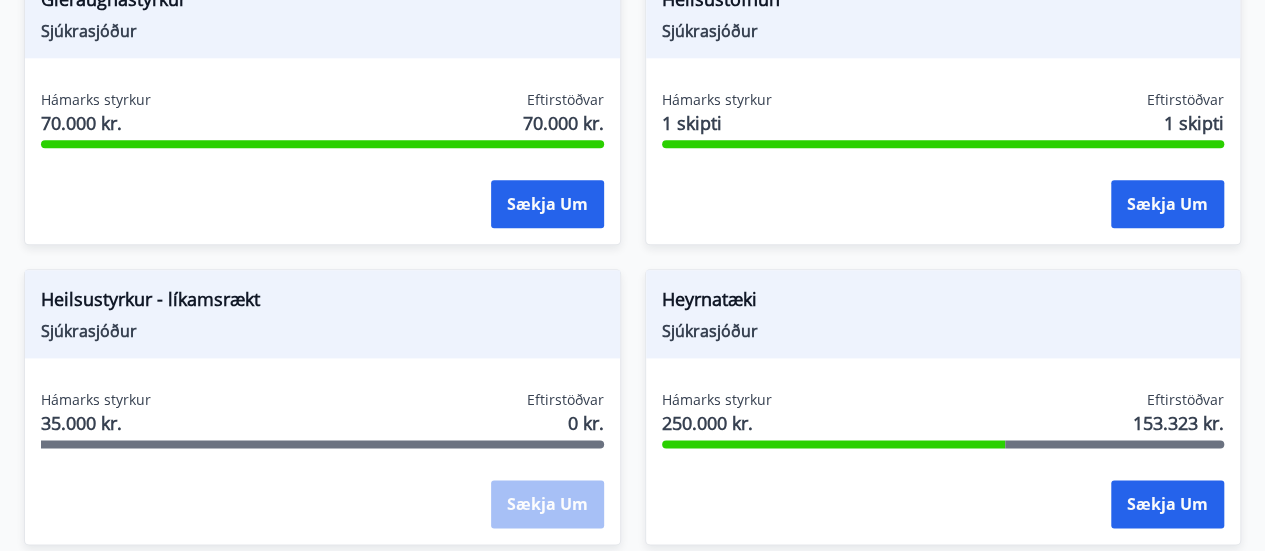 scroll, scrollTop: 1240, scrollLeft: 0, axis: vertical 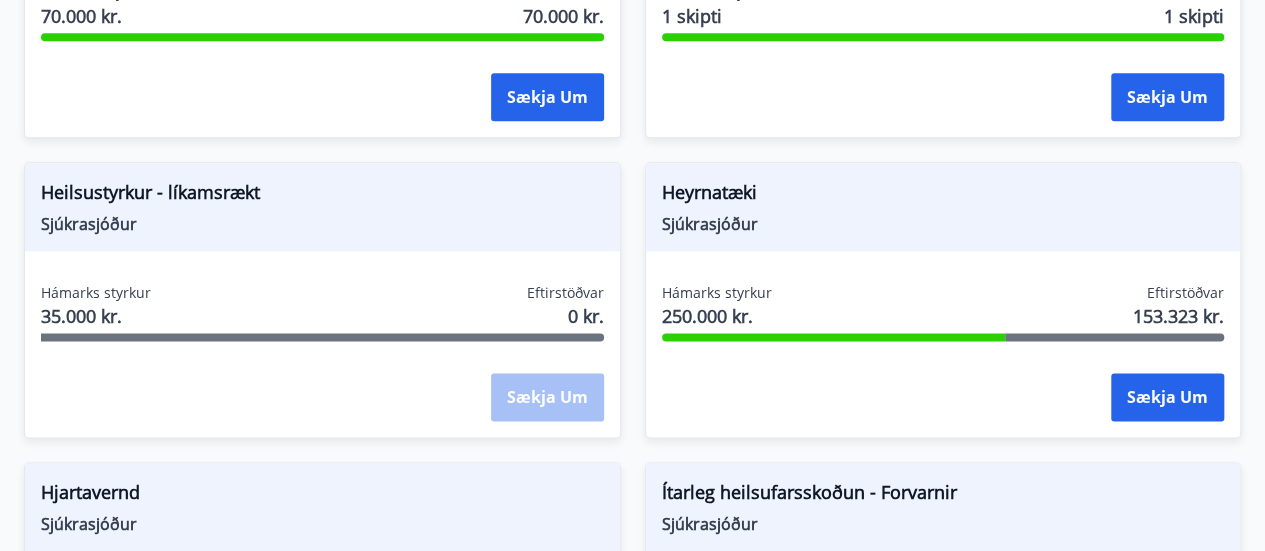 click on "Sækja um" at bounding box center (547, 398) 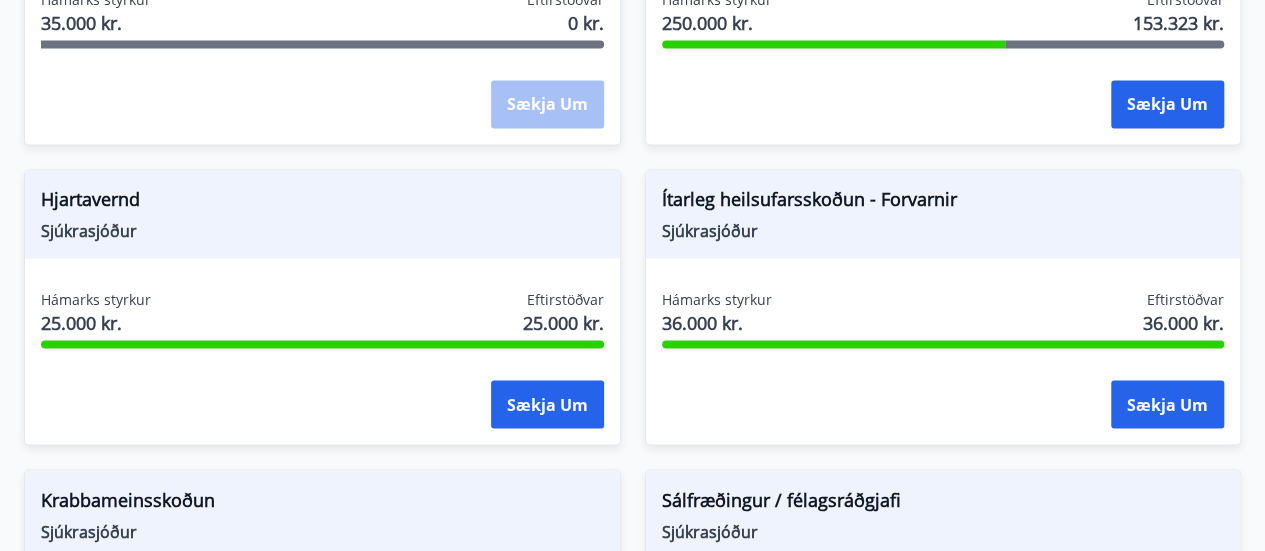 scroll, scrollTop: 1586, scrollLeft: 0, axis: vertical 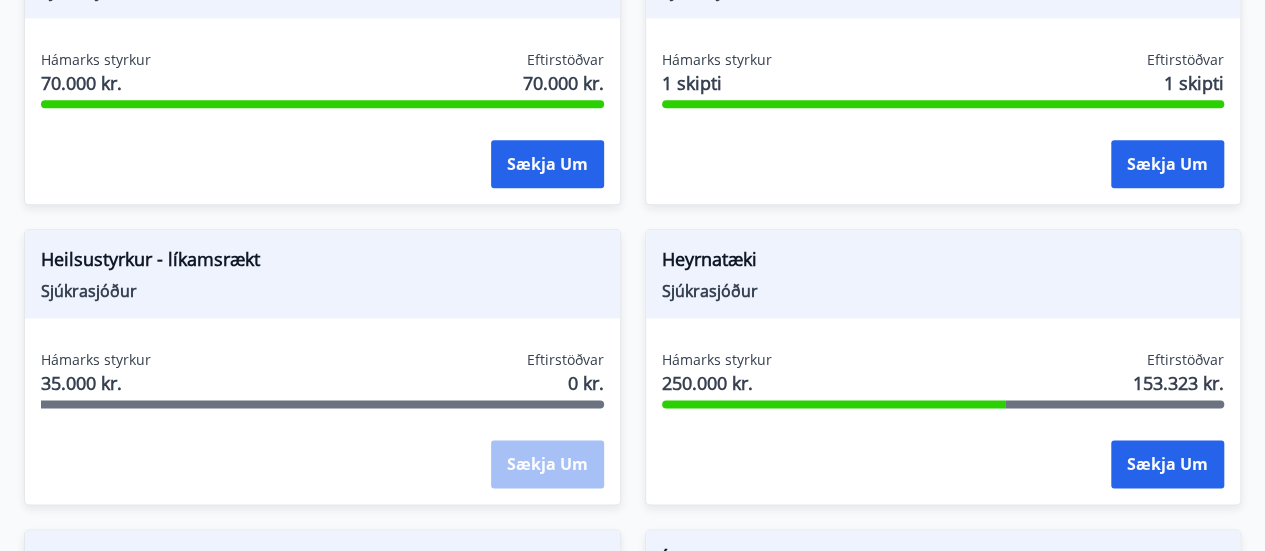 click on "Sækja um" at bounding box center (547, 465) 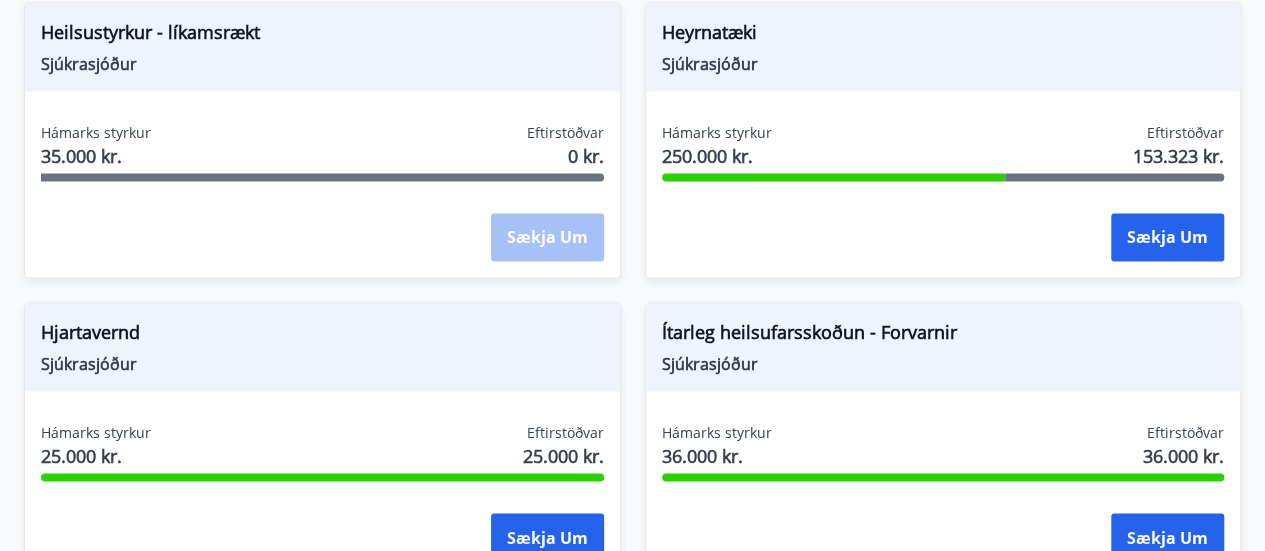 scroll, scrollTop: 1586, scrollLeft: 0, axis: vertical 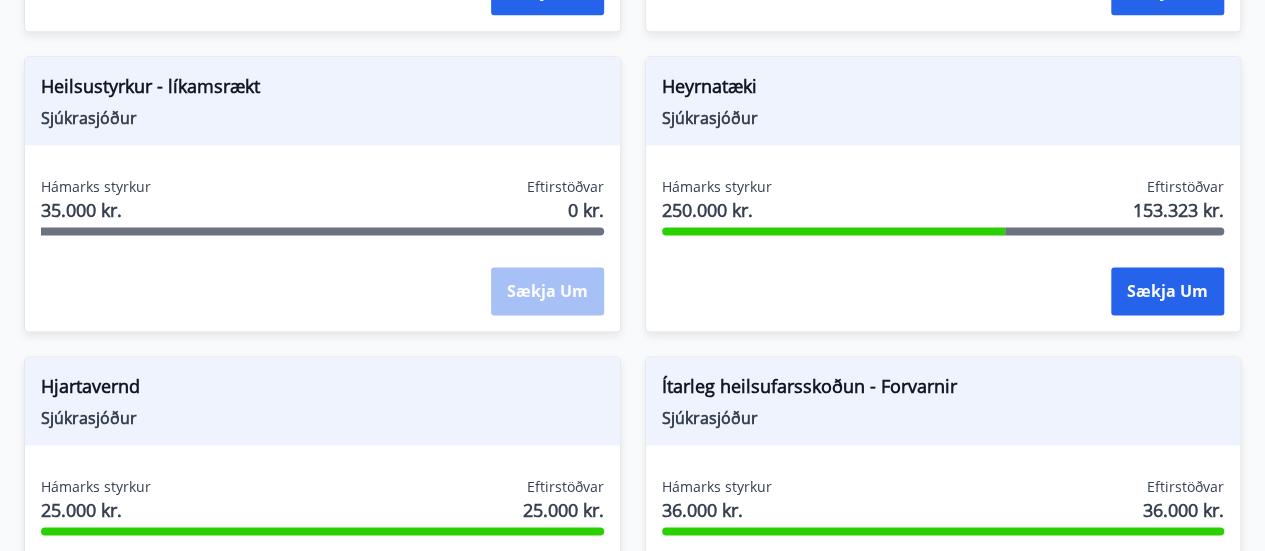 click on "Sækja um" at bounding box center (547, 292) 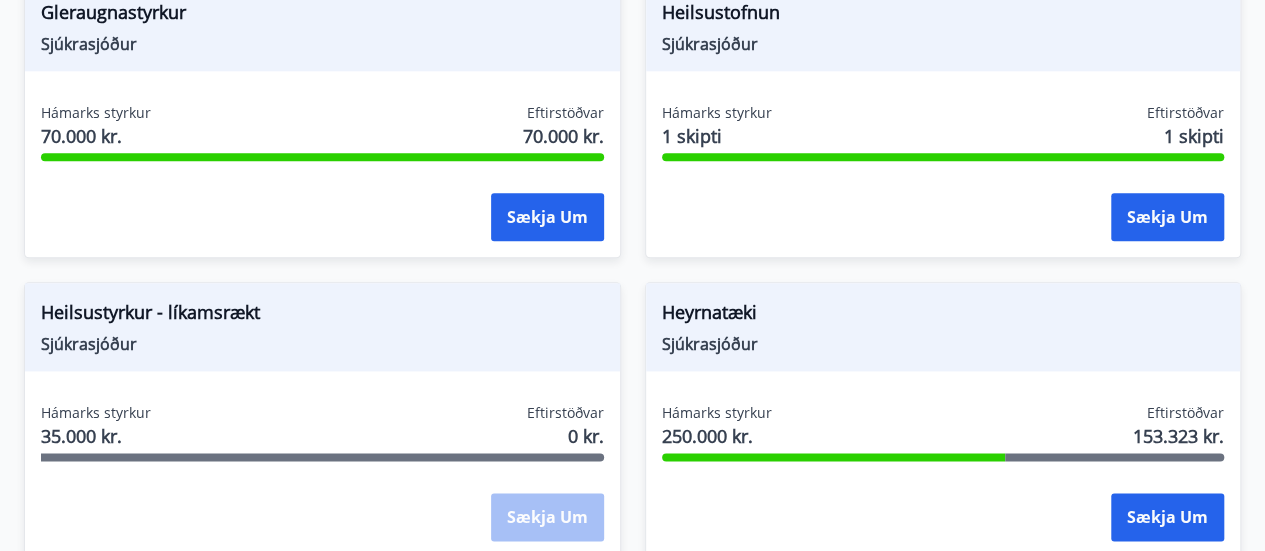 scroll, scrollTop: 1013, scrollLeft: 0, axis: vertical 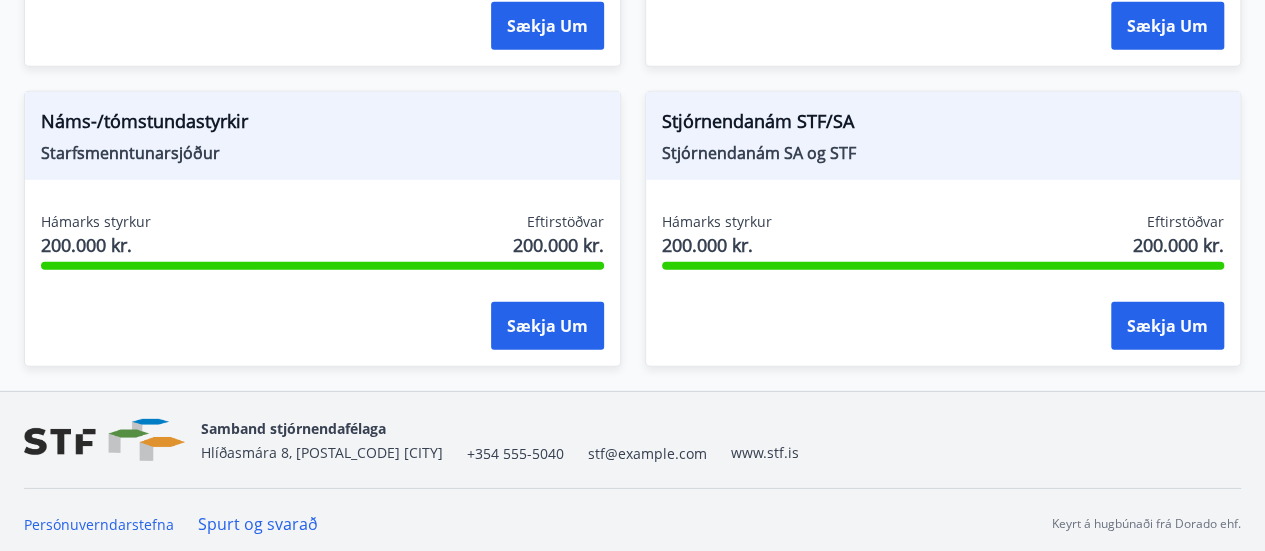 click on "Spurt og svarað" at bounding box center (258, 524) 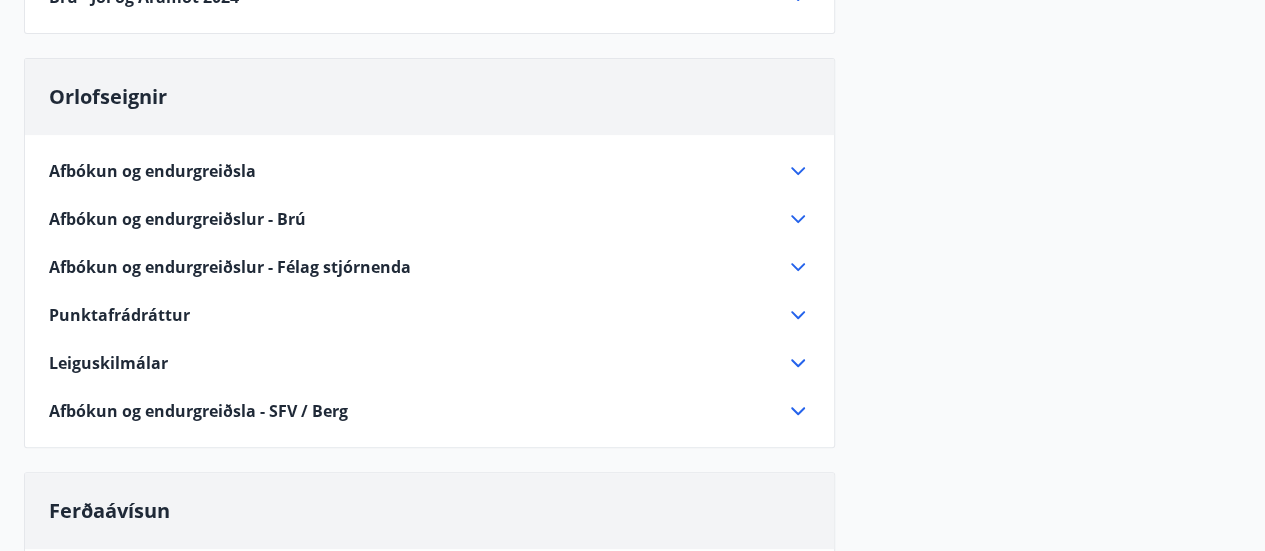 scroll, scrollTop: 386, scrollLeft: 0, axis: vertical 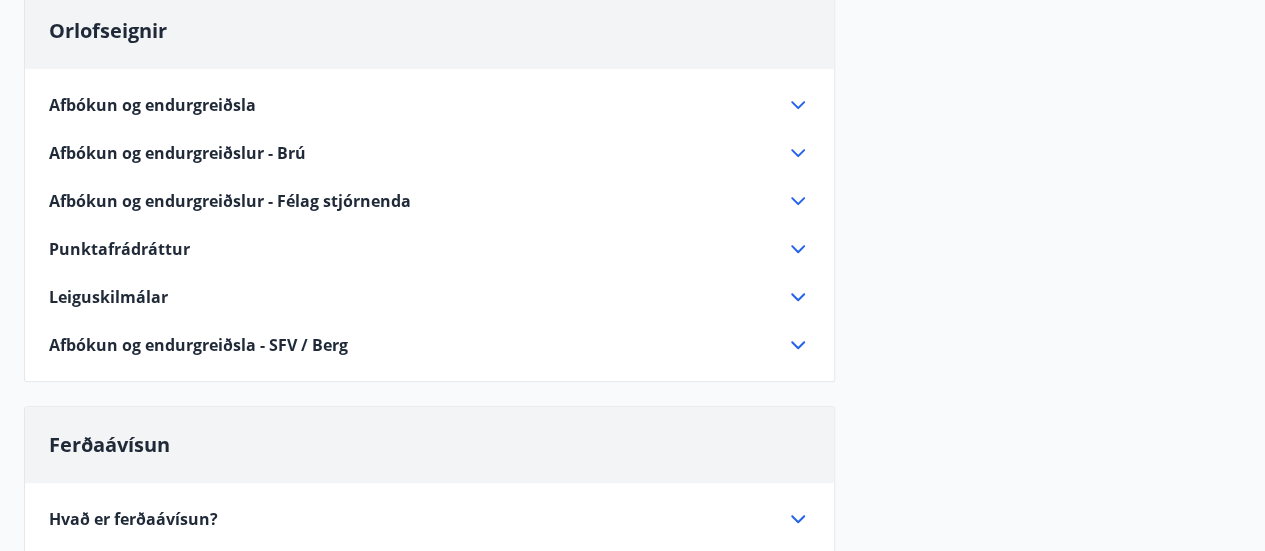 click 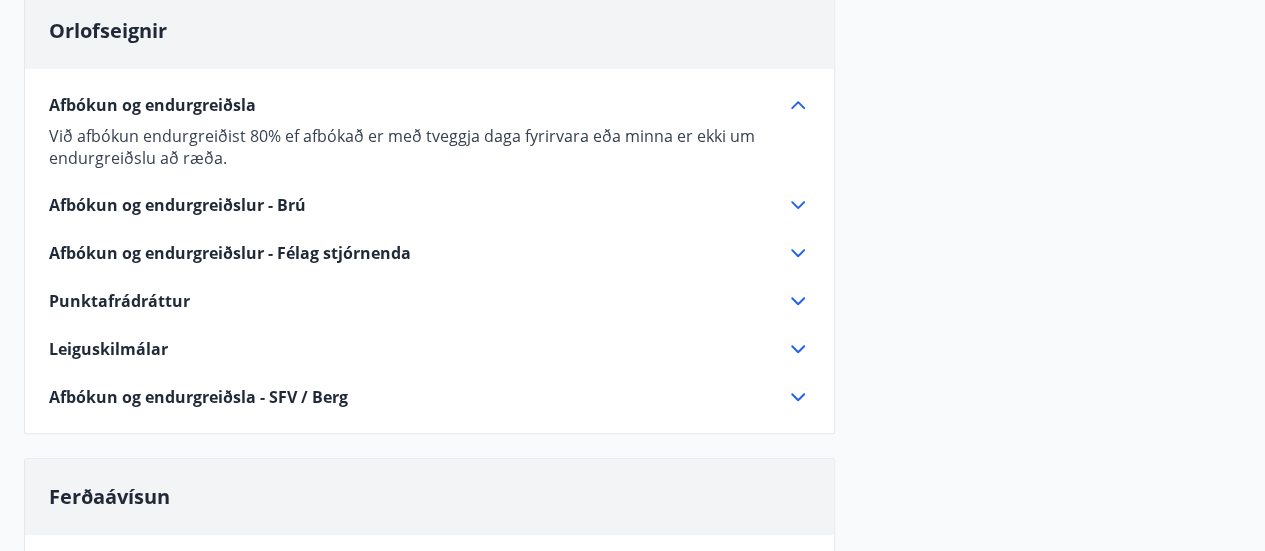 click 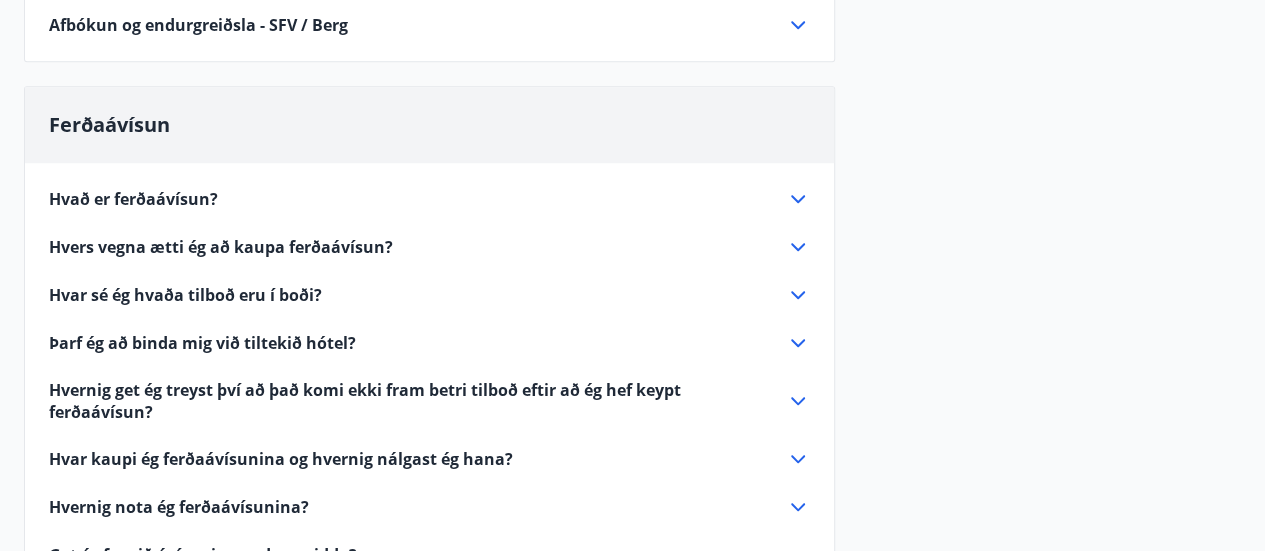 scroll, scrollTop: 733, scrollLeft: 0, axis: vertical 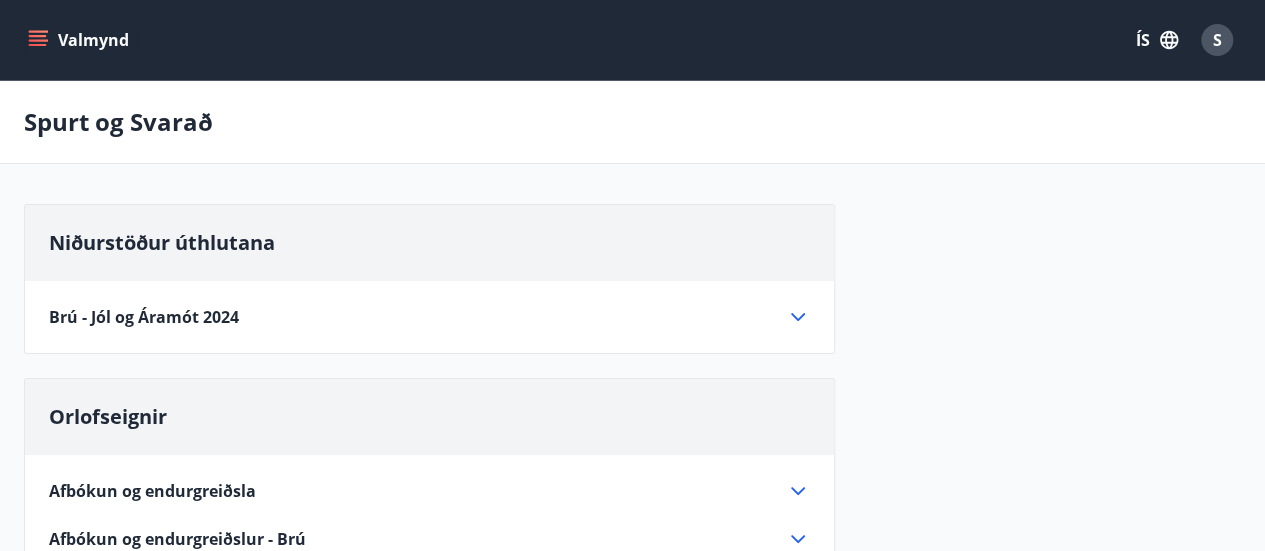 click on "Valmynd" at bounding box center (80, 40) 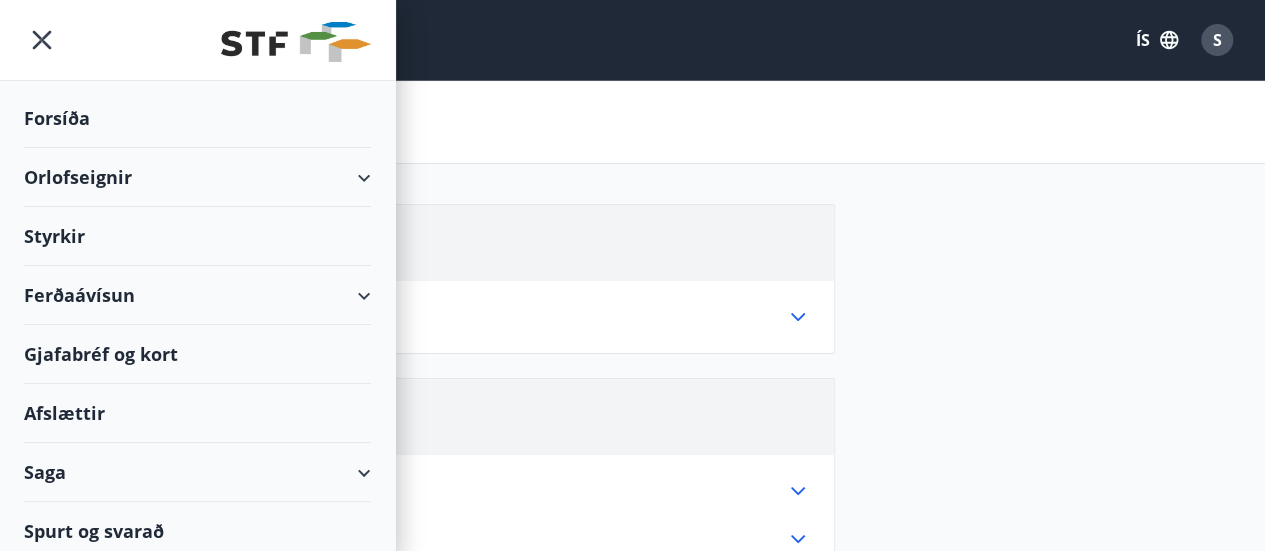 click on "Styrkir" at bounding box center [197, 118] 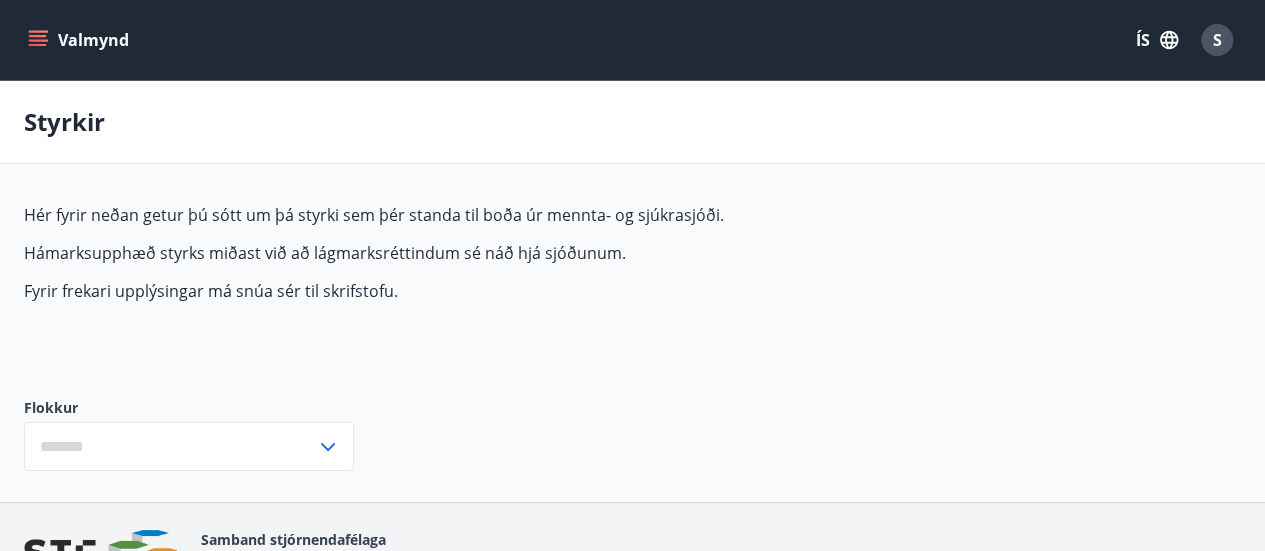 type on "***" 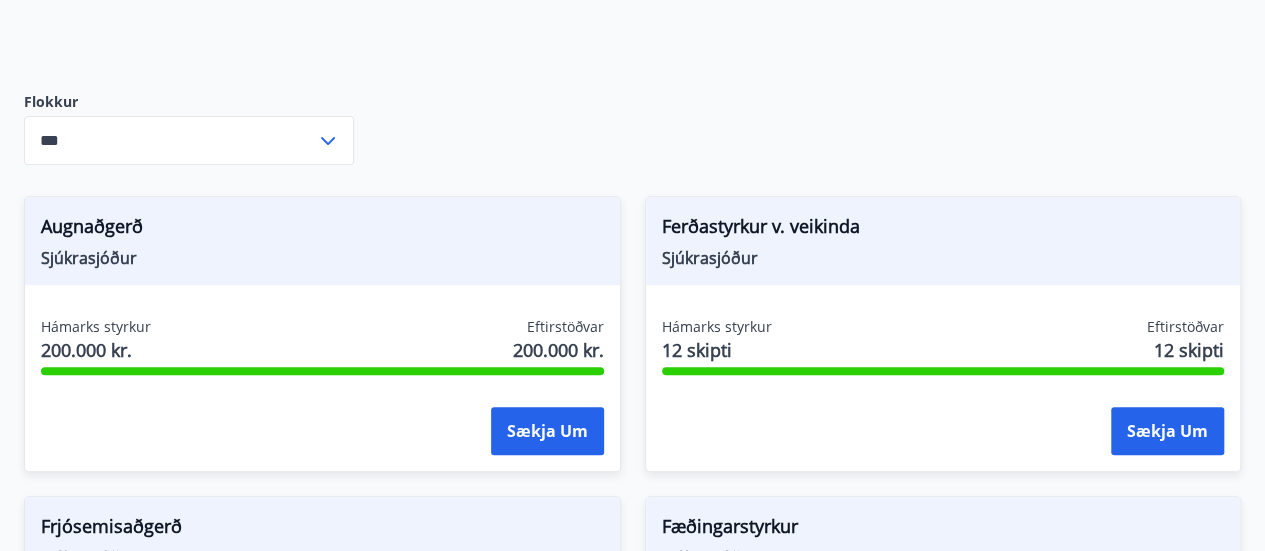 scroll, scrollTop: 333, scrollLeft: 0, axis: vertical 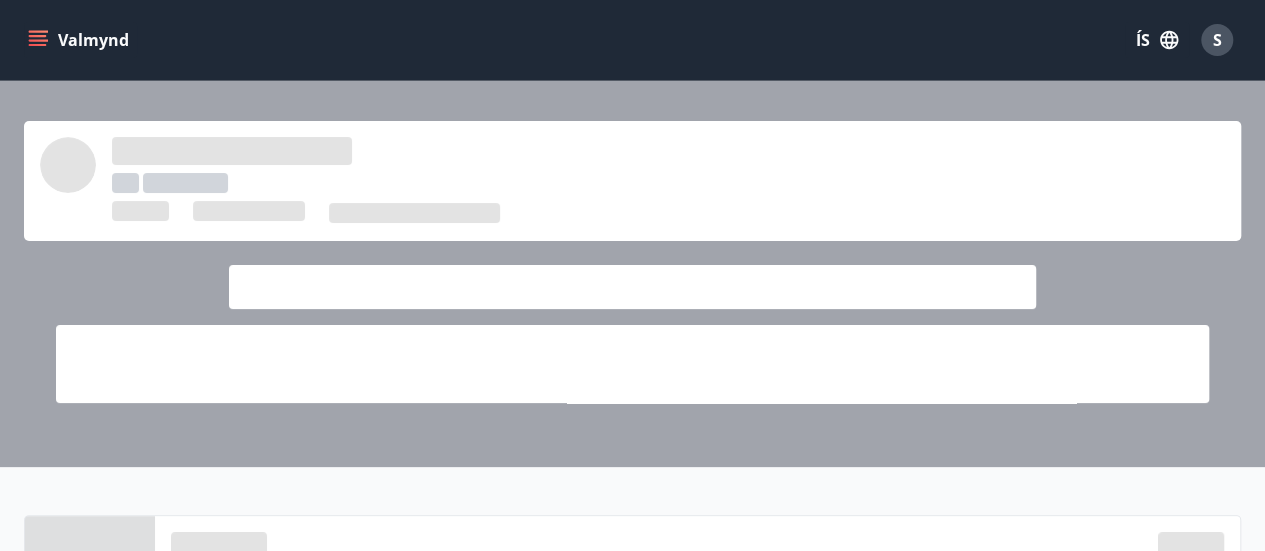 click 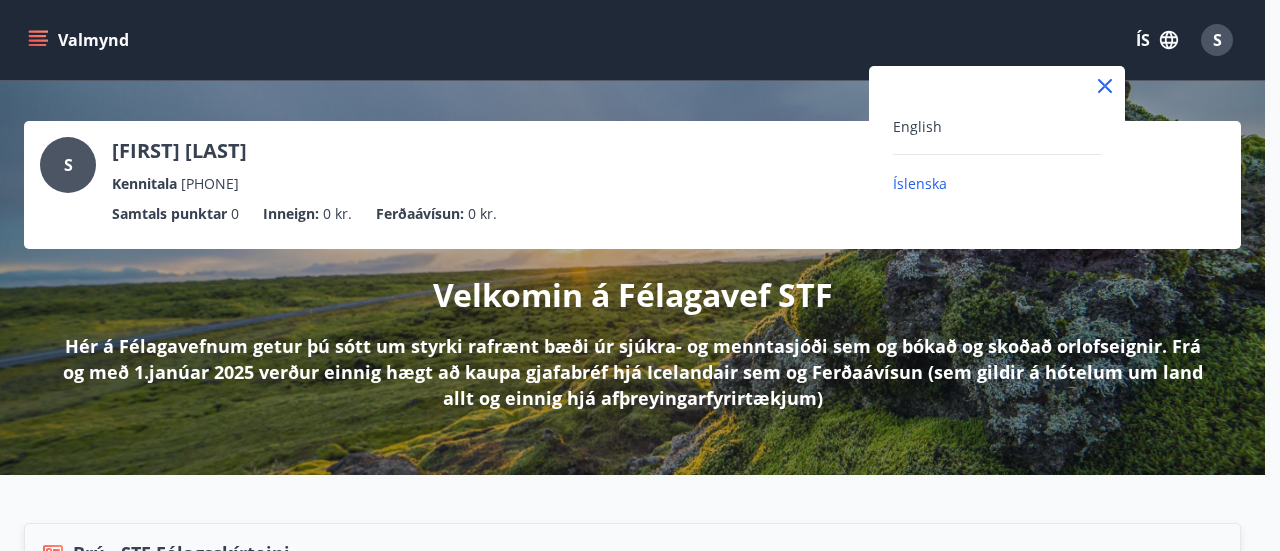 click on "Íslenska" at bounding box center [920, 183] 